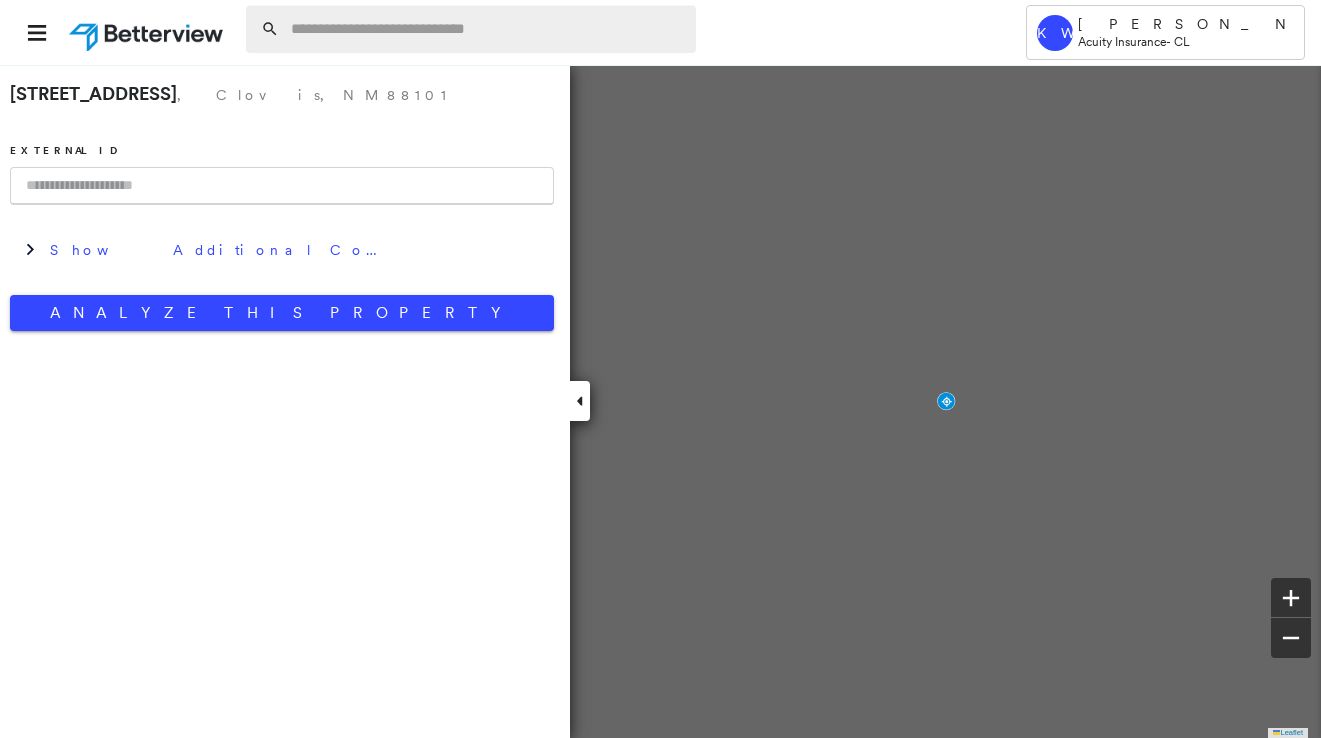 scroll, scrollTop: 0, scrollLeft: 0, axis: both 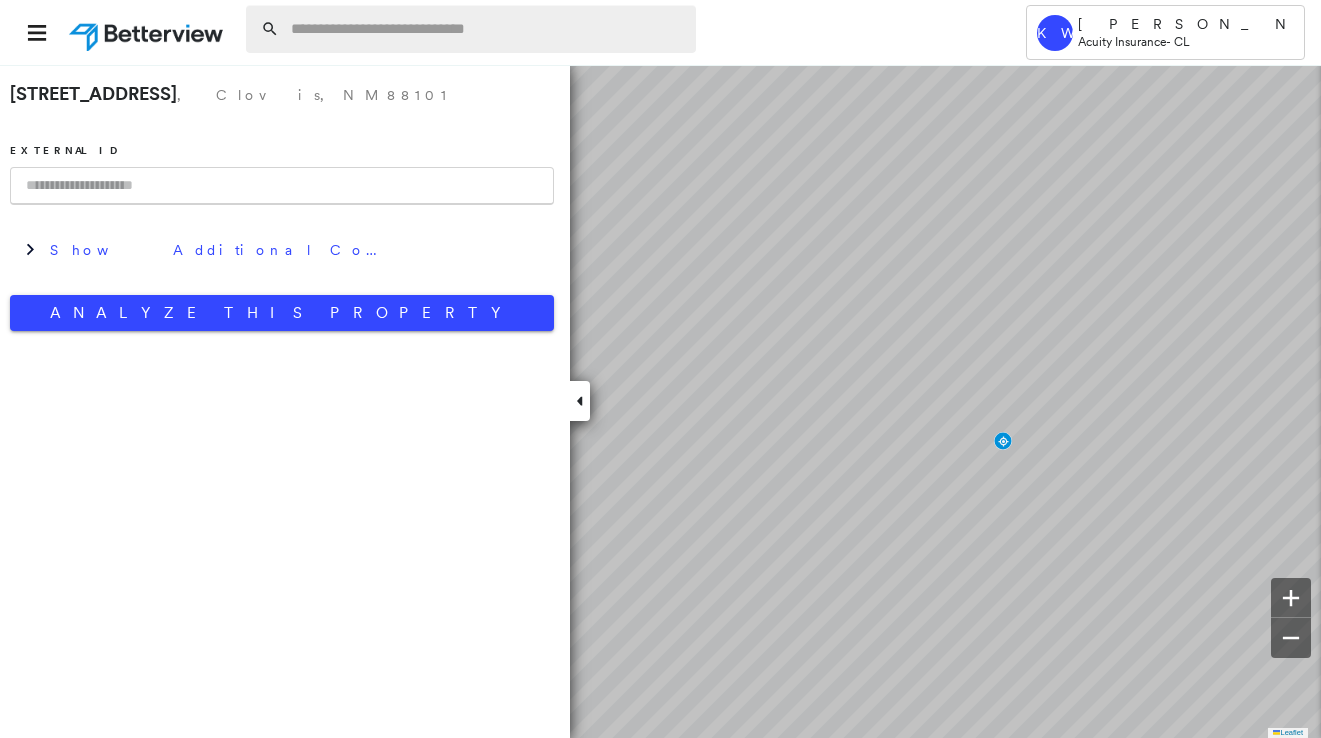 click at bounding box center [487, 29] 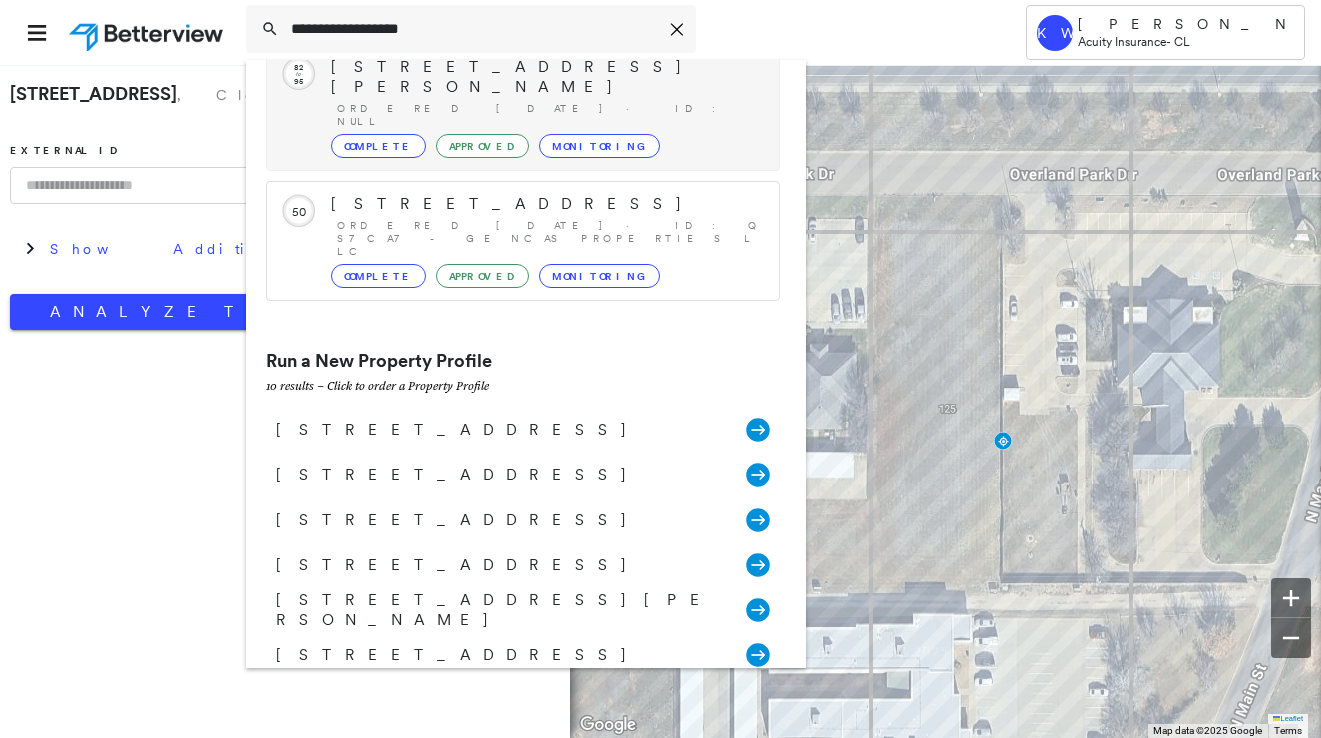 scroll, scrollTop: 400, scrollLeft: 0, axis: vertical 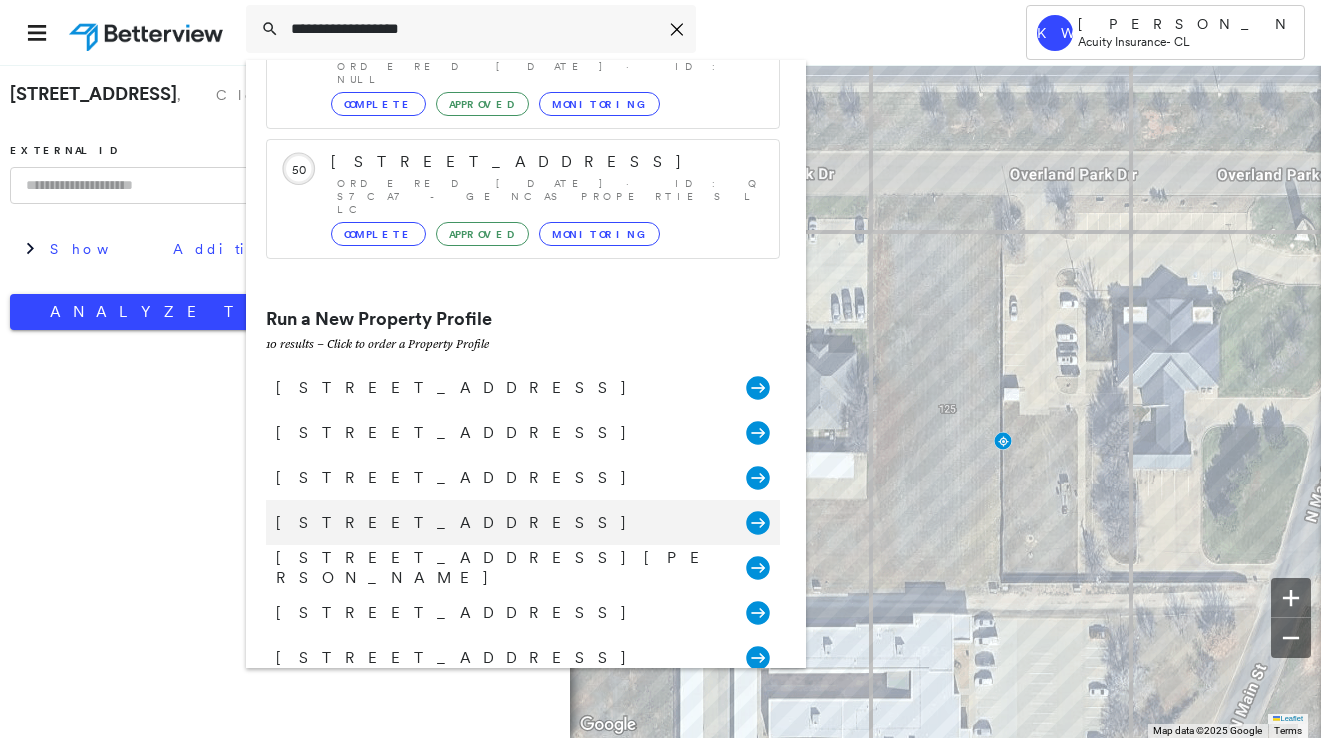 type on "**********" 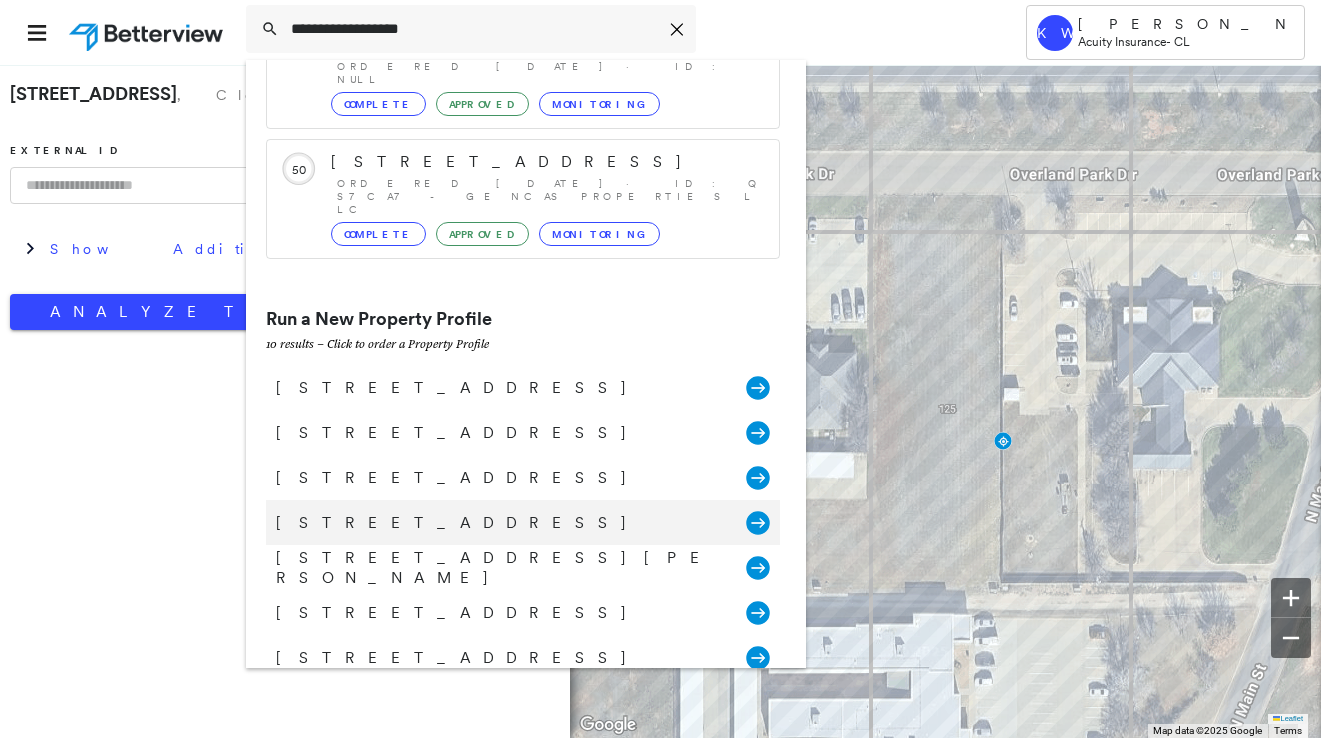 click 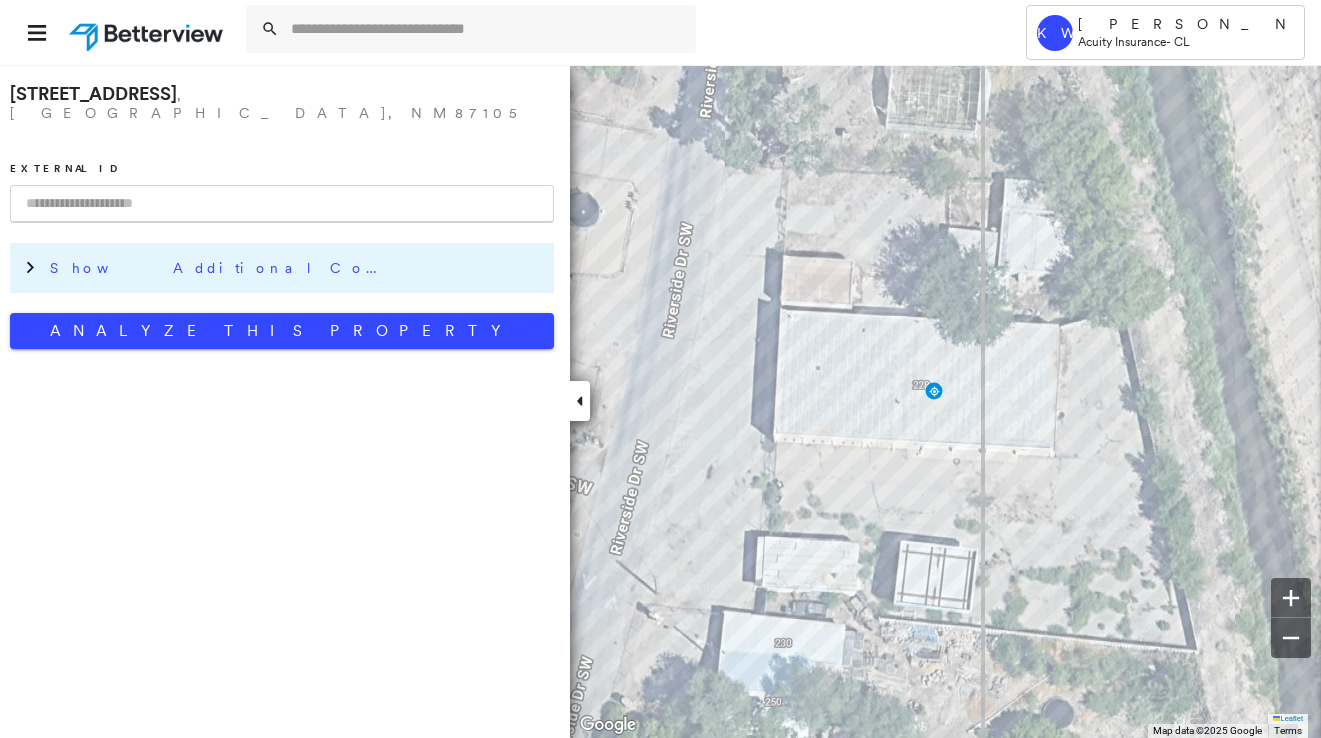 click on "Show Additional Company Data" at bounding box center (220, 268) 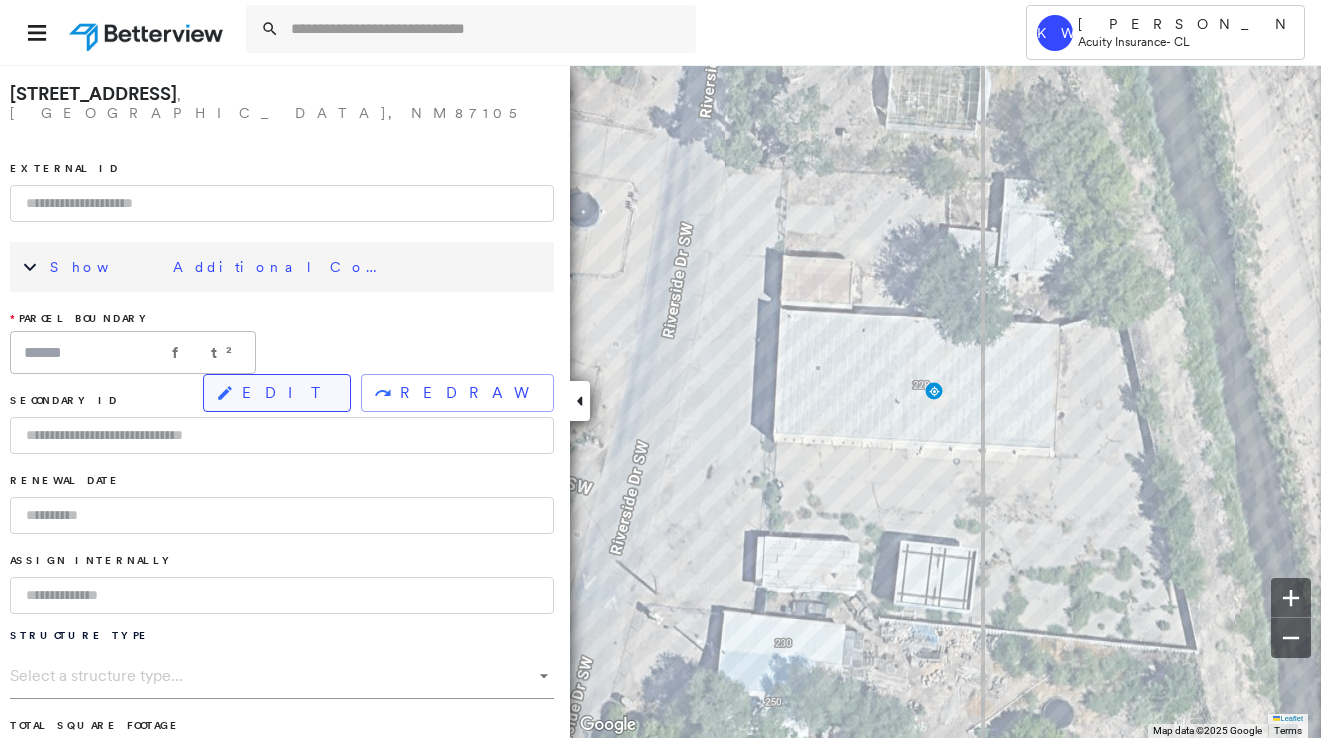 click on "EDIT" at bounding box center (288, 393) 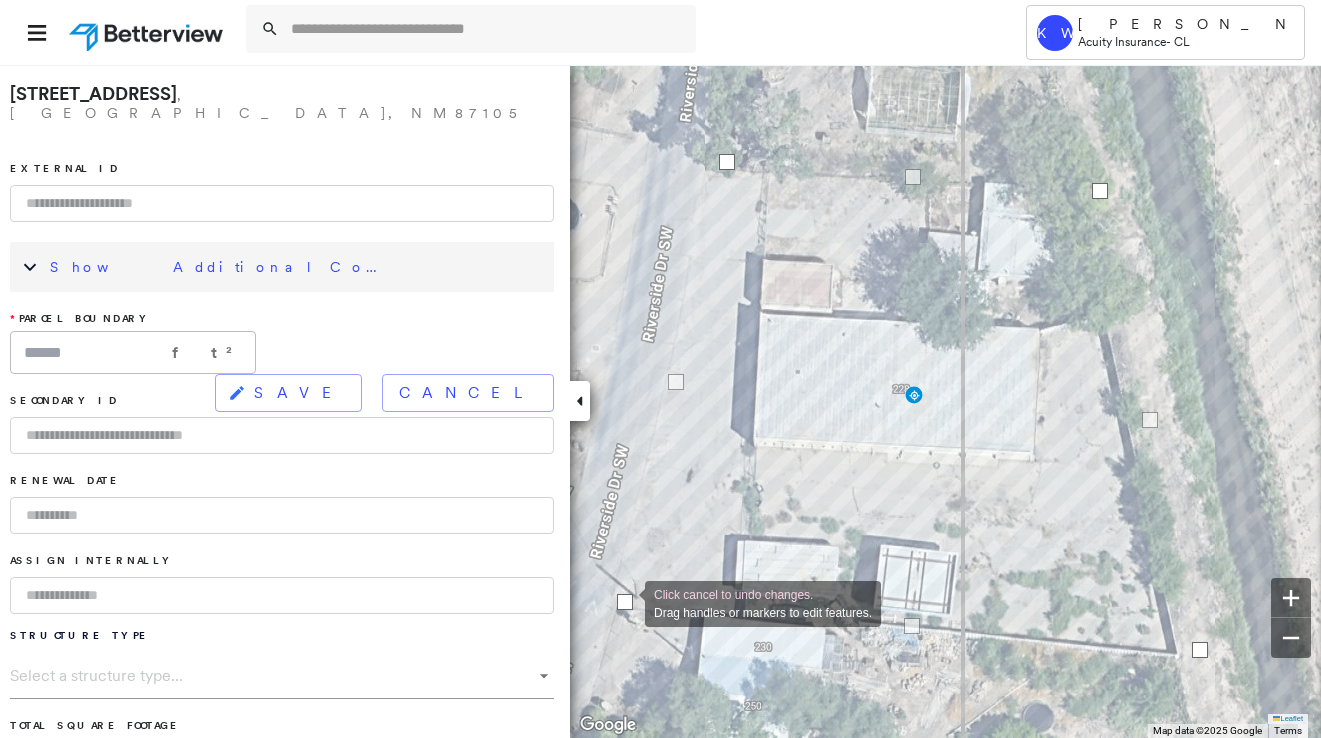 drag, startPoint x: 654, startPoint y: 561, endPoint x: 625, endPoint y: 602, distance: 50.219517 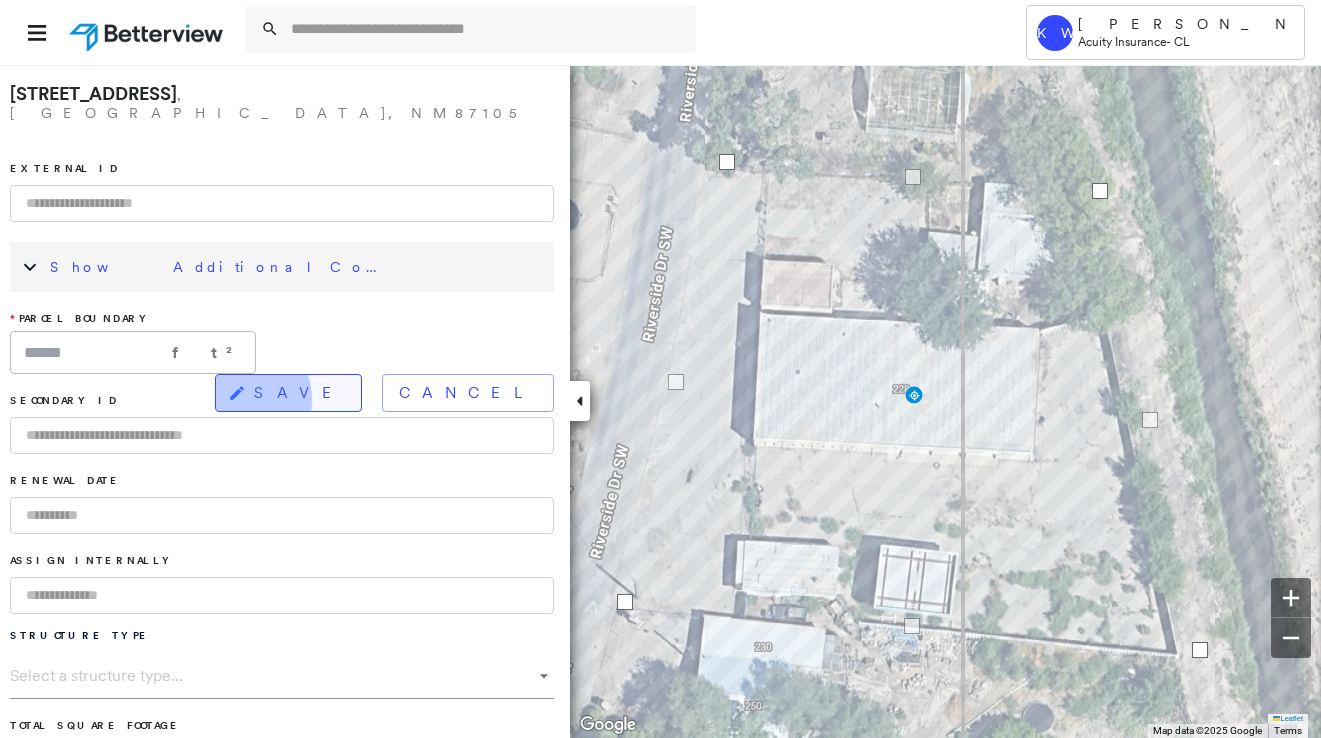 click 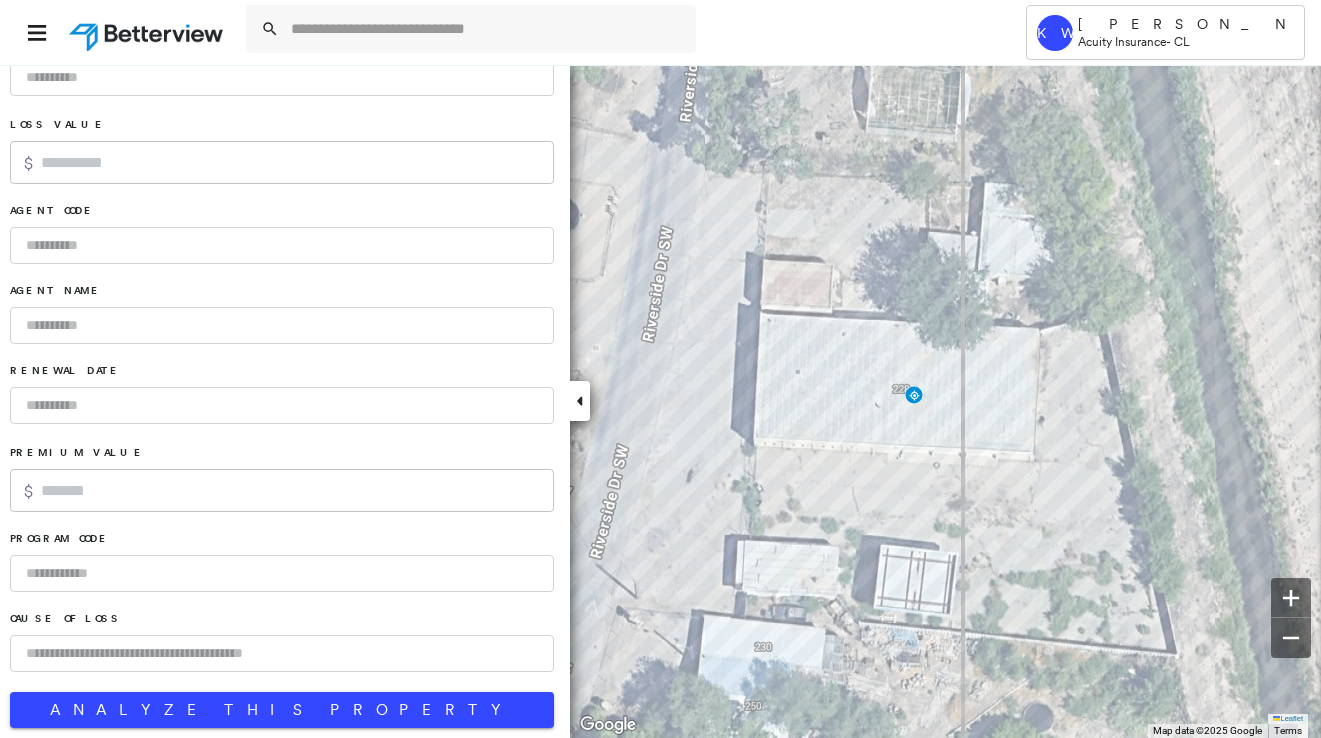 scroll, scrollTop: 1235, scrollLeft: 0, axis: vertical 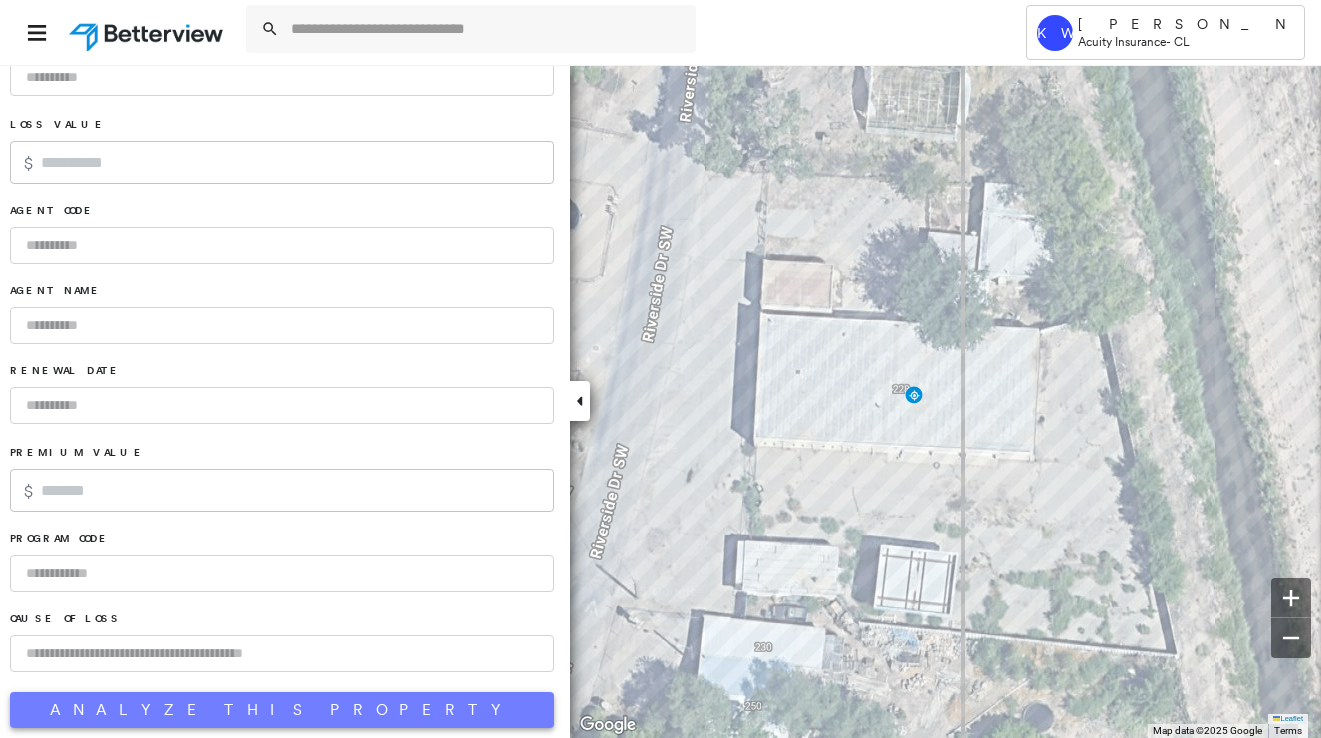 click on "Analyze This Property" at bounding box center [282, 710] 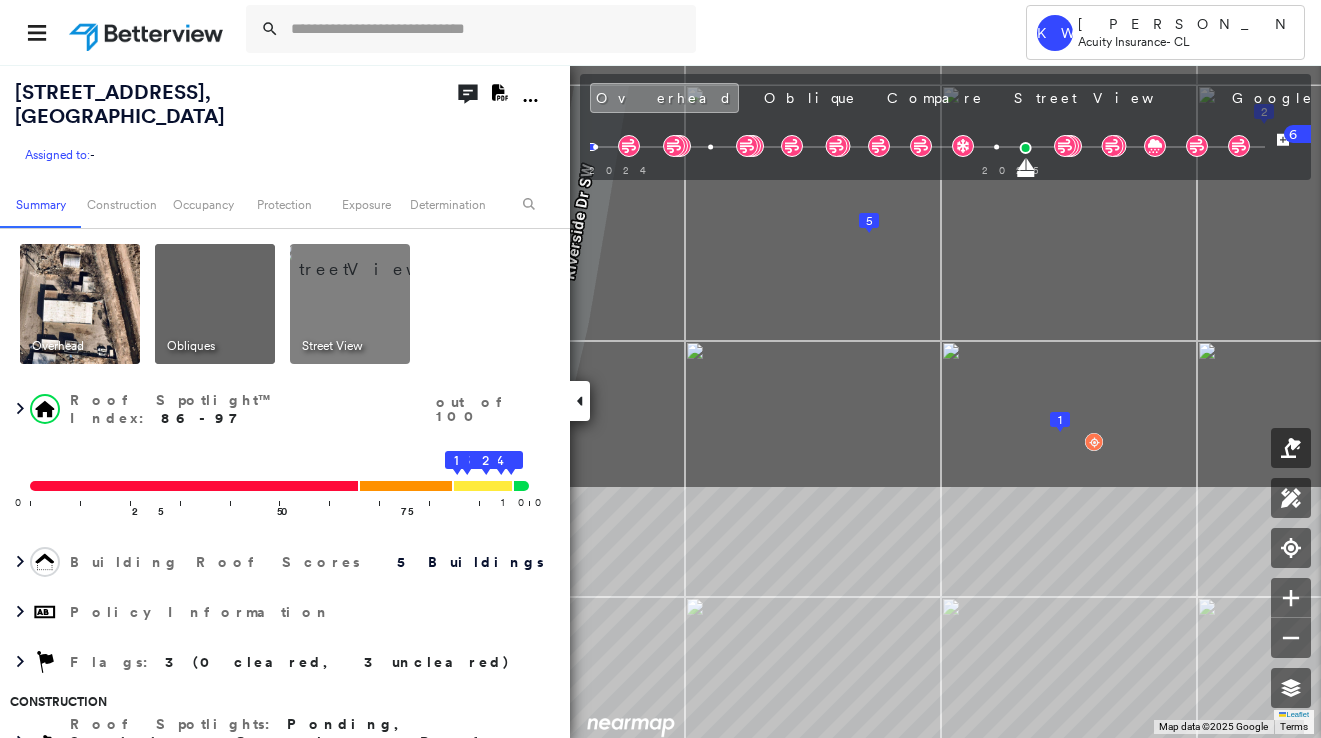 click on "Tower KW [PERSON_NAME] Acuity Insurance  -   CL [STREET_ADDRESS] Assigned to:  - Assigned to:  - Assigned to:  - Open Comments Download PDF Report Summary Construction Occupancy Protection Exposure Determination Overhead Obliques Street View Roof Spotlight™ Index :  86-97 out of 100 0 100 25 50 75 5 4 3 2 1 Building Roof Scores 5 Buildings Policy Information Flags :  3 (0 cleared, 3 uncleared) Construction Roof Spotlights :  Ponding, Staining, Overhang, Roof Debris, Vent Property Features :  Car, Asphalt, Trailer Roof Age :  Buildings 1, 3  are between 1.[DEMOGRAPHIC_DATA]; others [DEMOGRAPHIC_DATA]. 1 Building 1 :  1.5 - 2 years COMPARE Before :  [DATE] 5,590 ft² After :  [DATE] 5,590 ft² 2 Building 2 :  11+ years 3 Building 3 :  1.5 - 2 years COMPARE Before :  [DATE] 824 ft² After :  [DATE] 824 ft² 4 Building 4 :  11+ years 5 Building 5 :  11+ years Roof Size & Shape :  5 buildings  Assessor and MLS Details BuildZoom - Building Permit Data and Analysis 3" at bounding box center [660, 369] 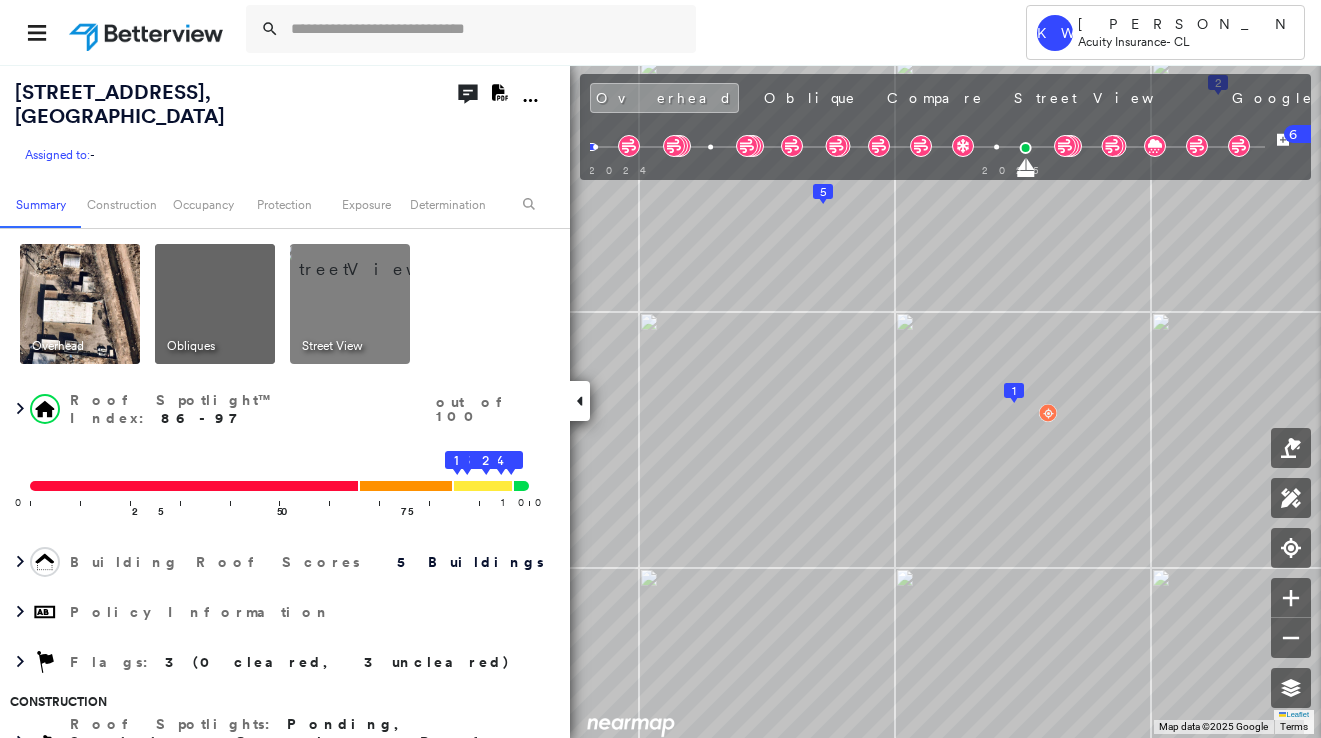 click 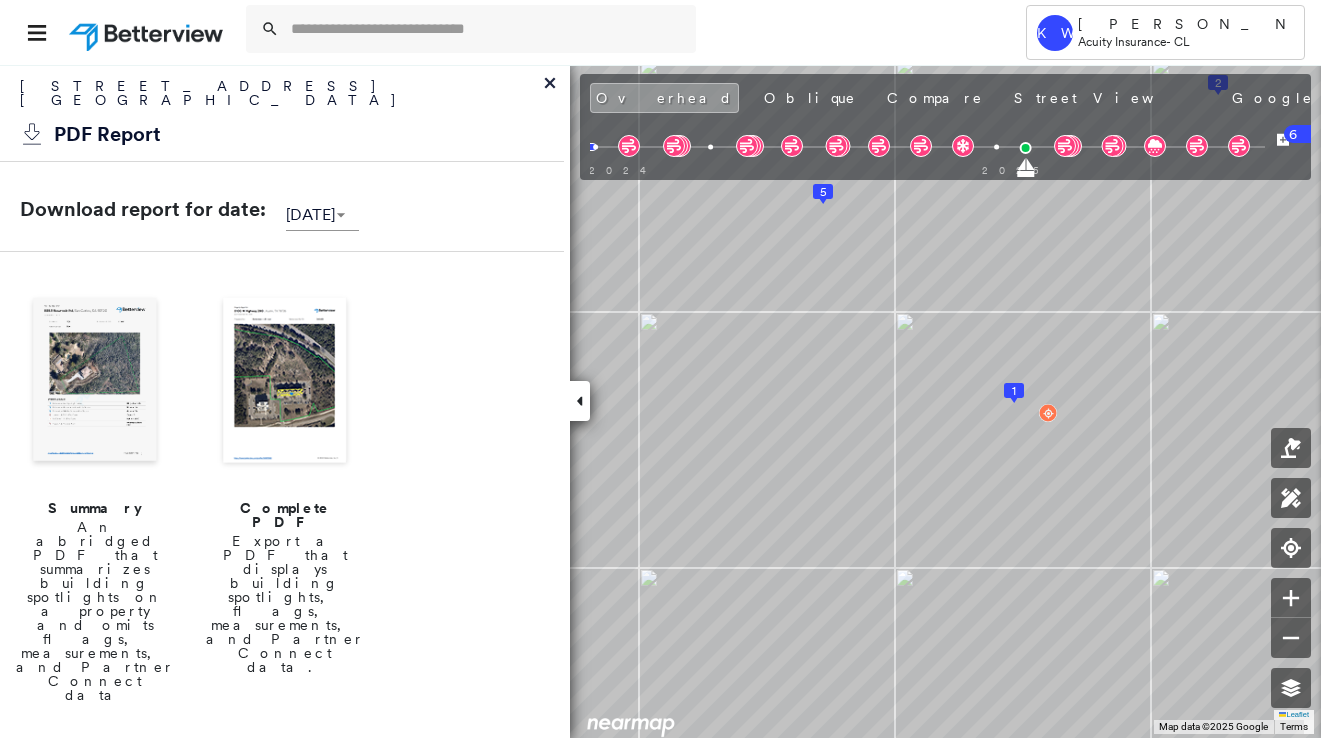 click at bounding box center [285, 382] 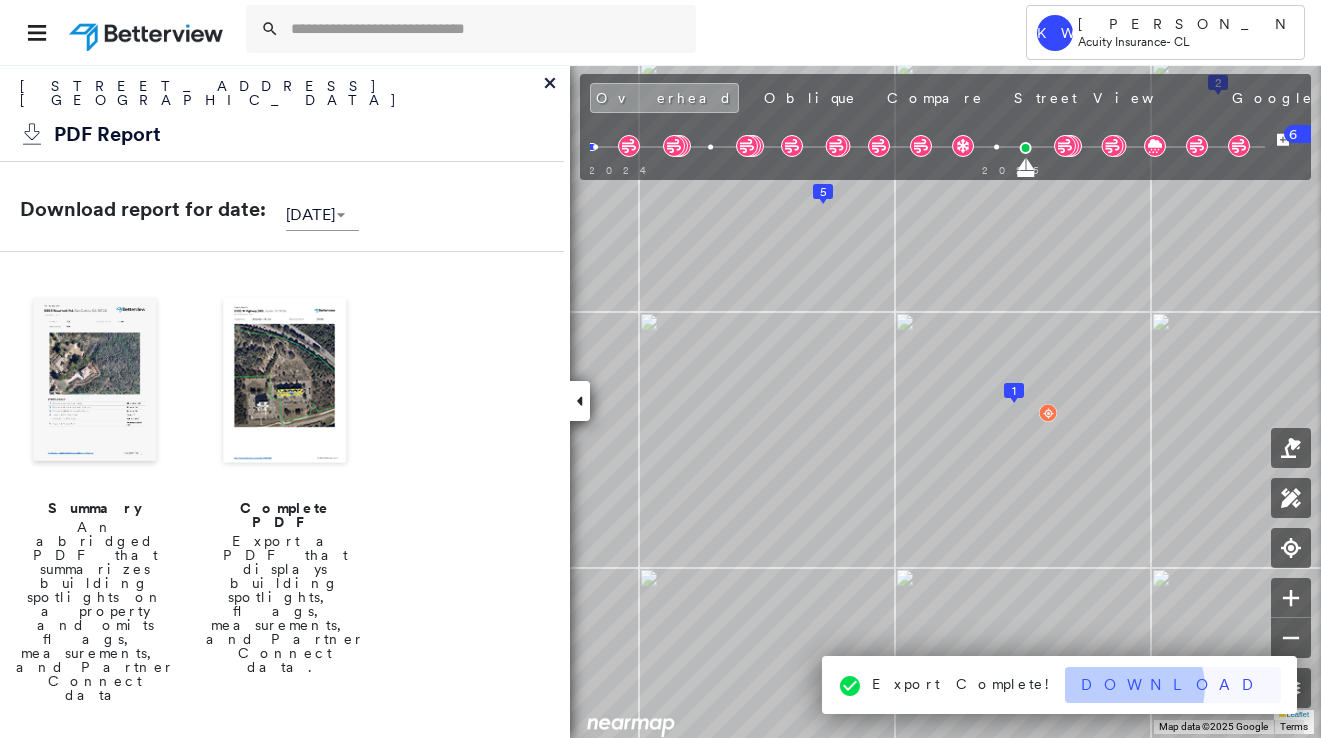 click on "Download" at bounding box center (1173, 685) 